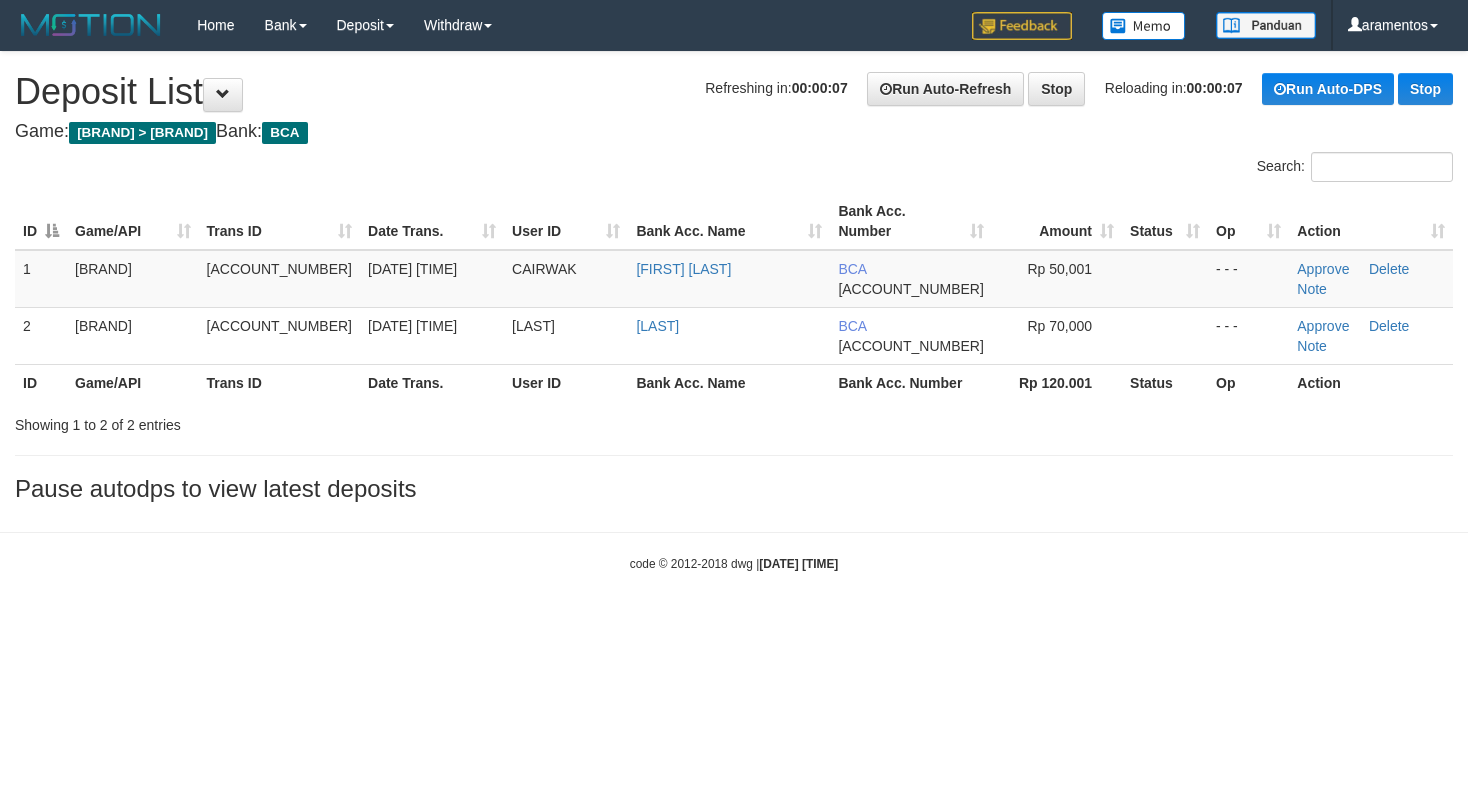 scroll, scrollTop: 0, scrollLeft: 0, axis: both 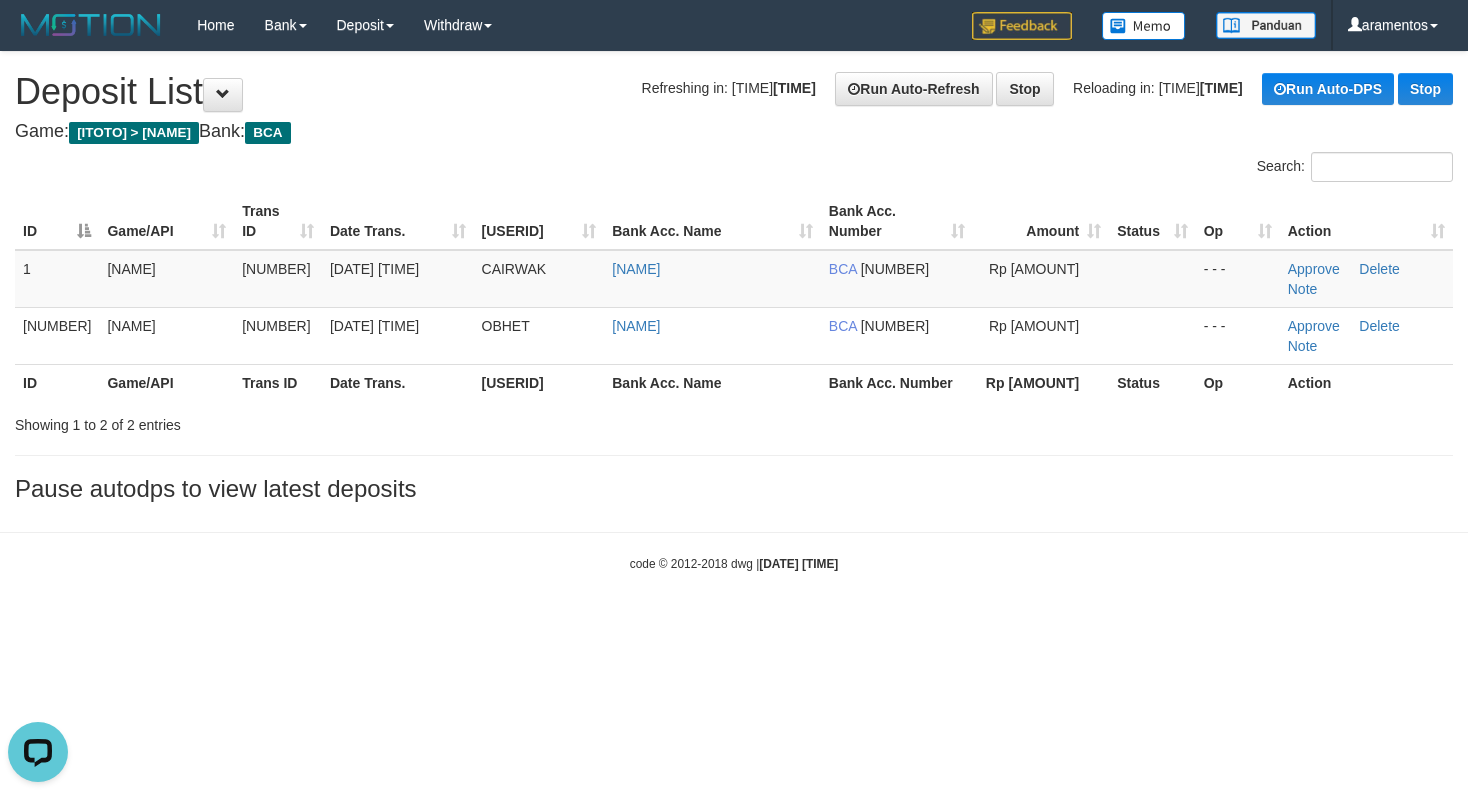 click on "Pause autodps to view latest deposits" at bounding box center (734, 489) 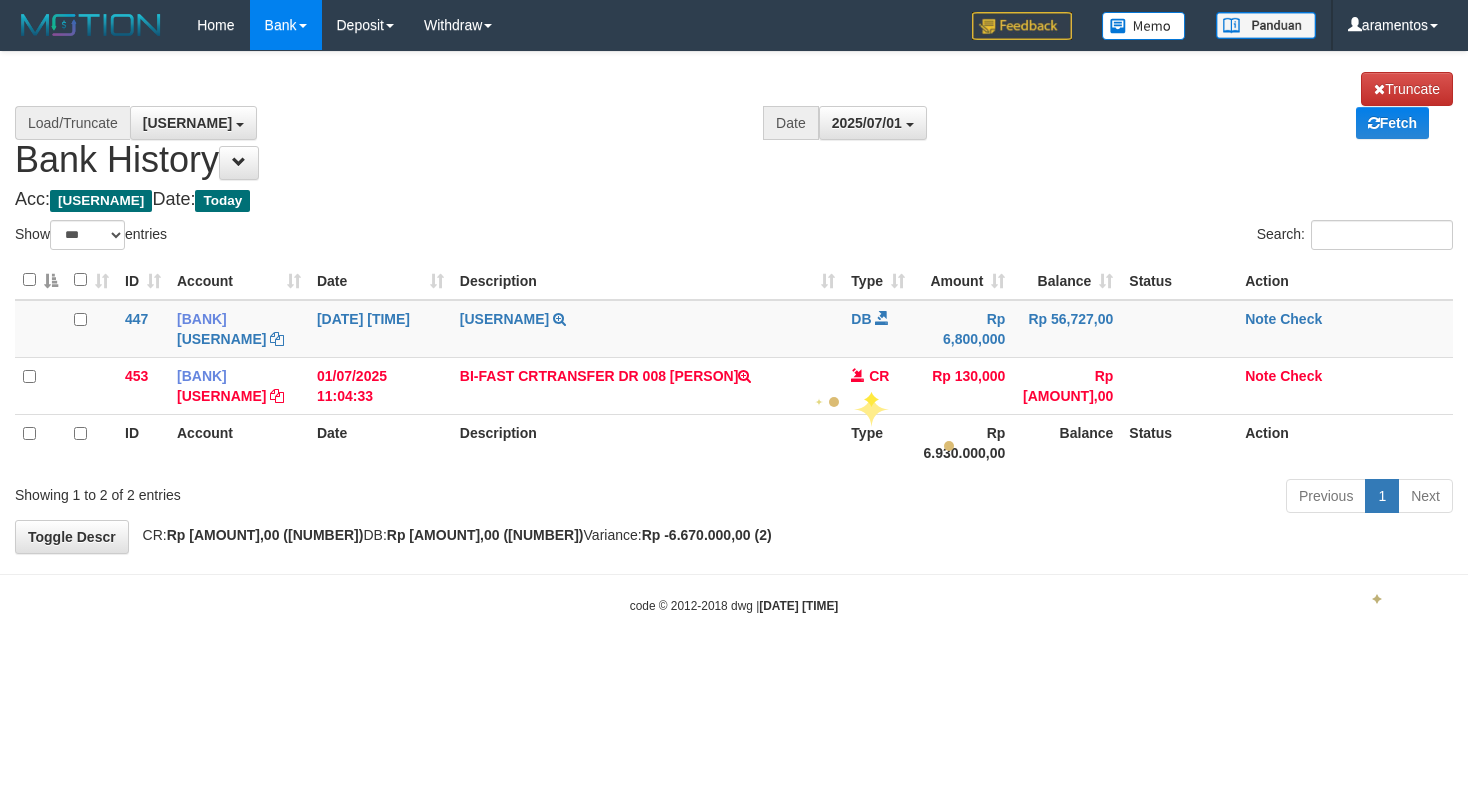 scroll, scrollTop: 0, scrollLeft: 0, axis: both 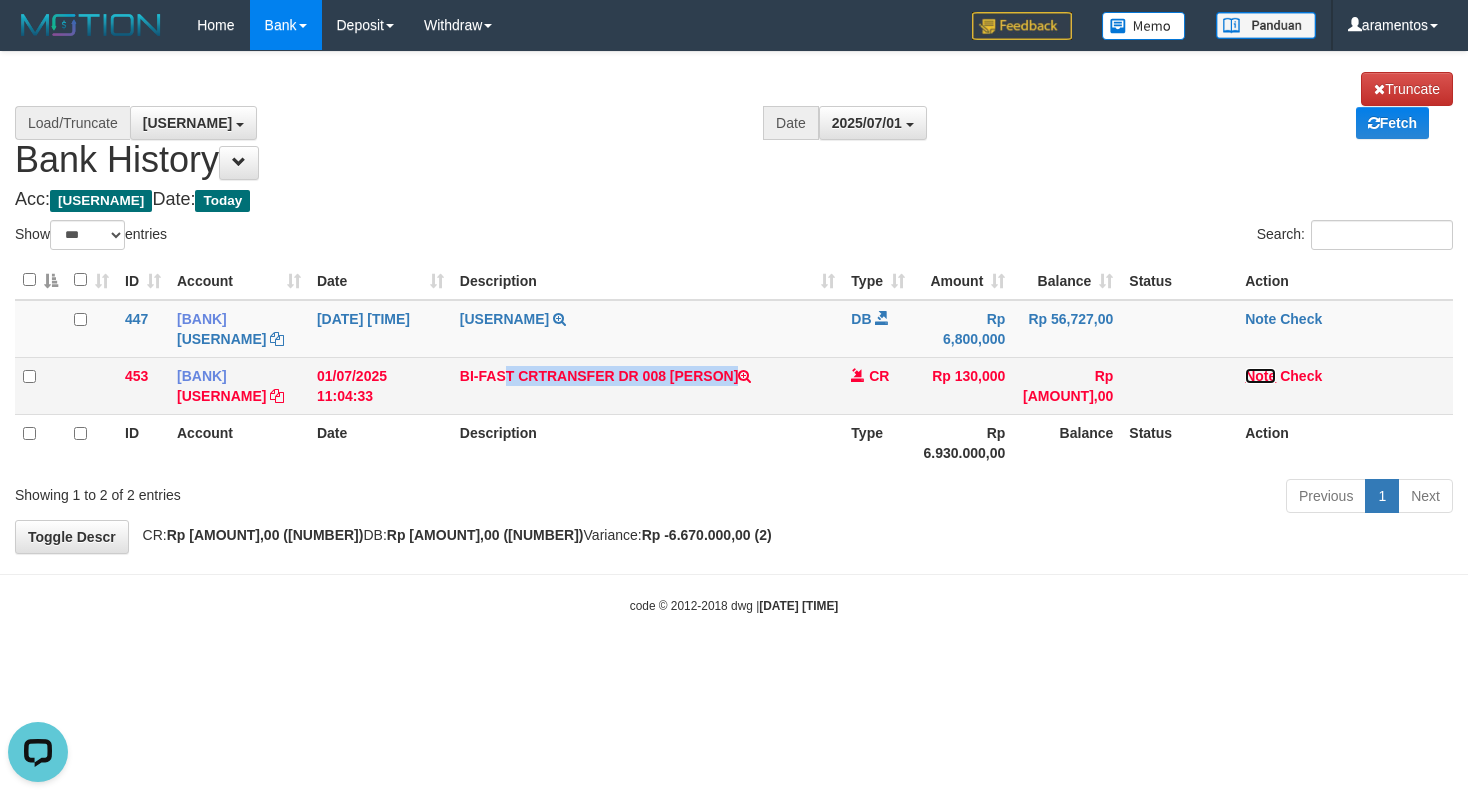 click on "Note" at bounding box center (744, 376) 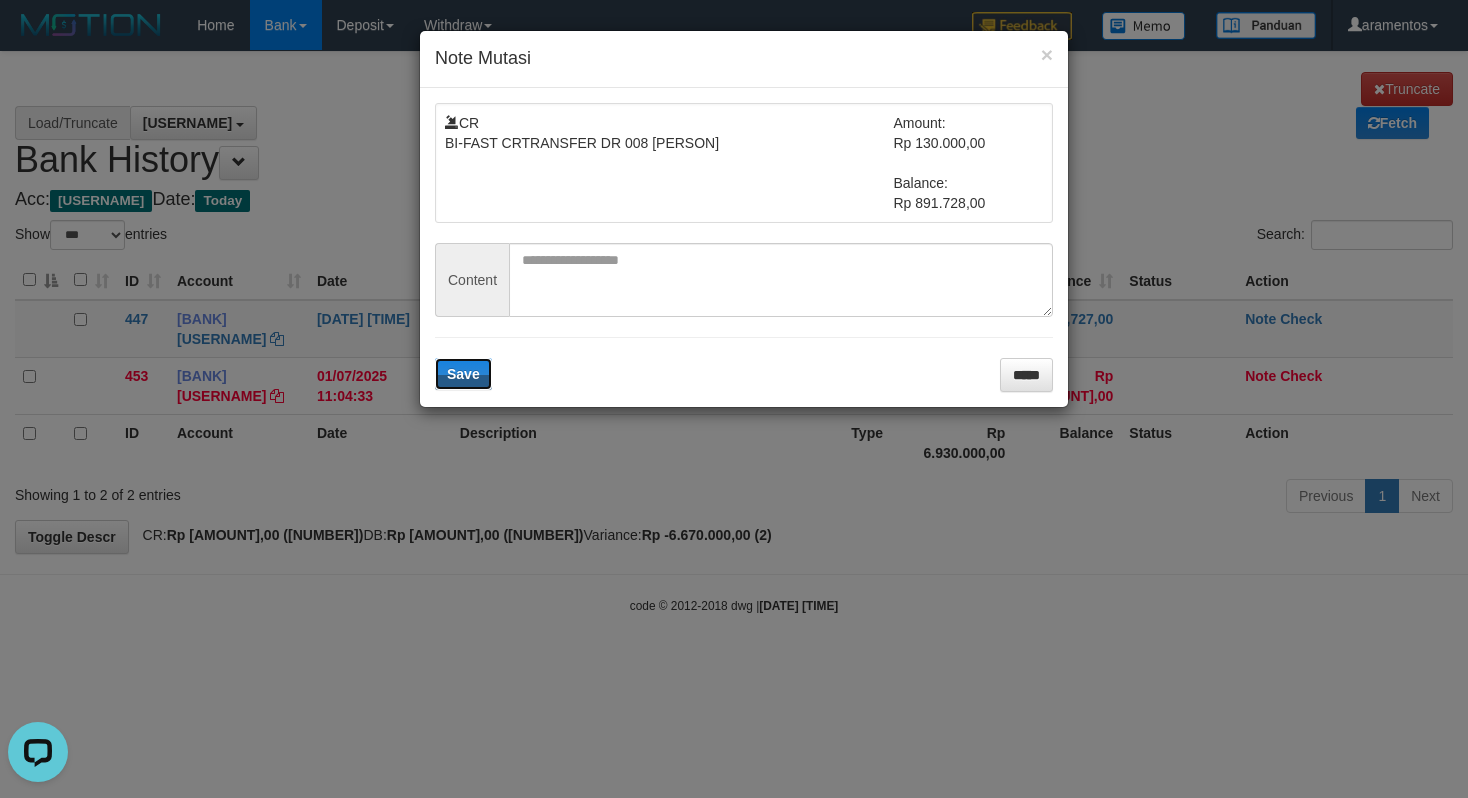 type 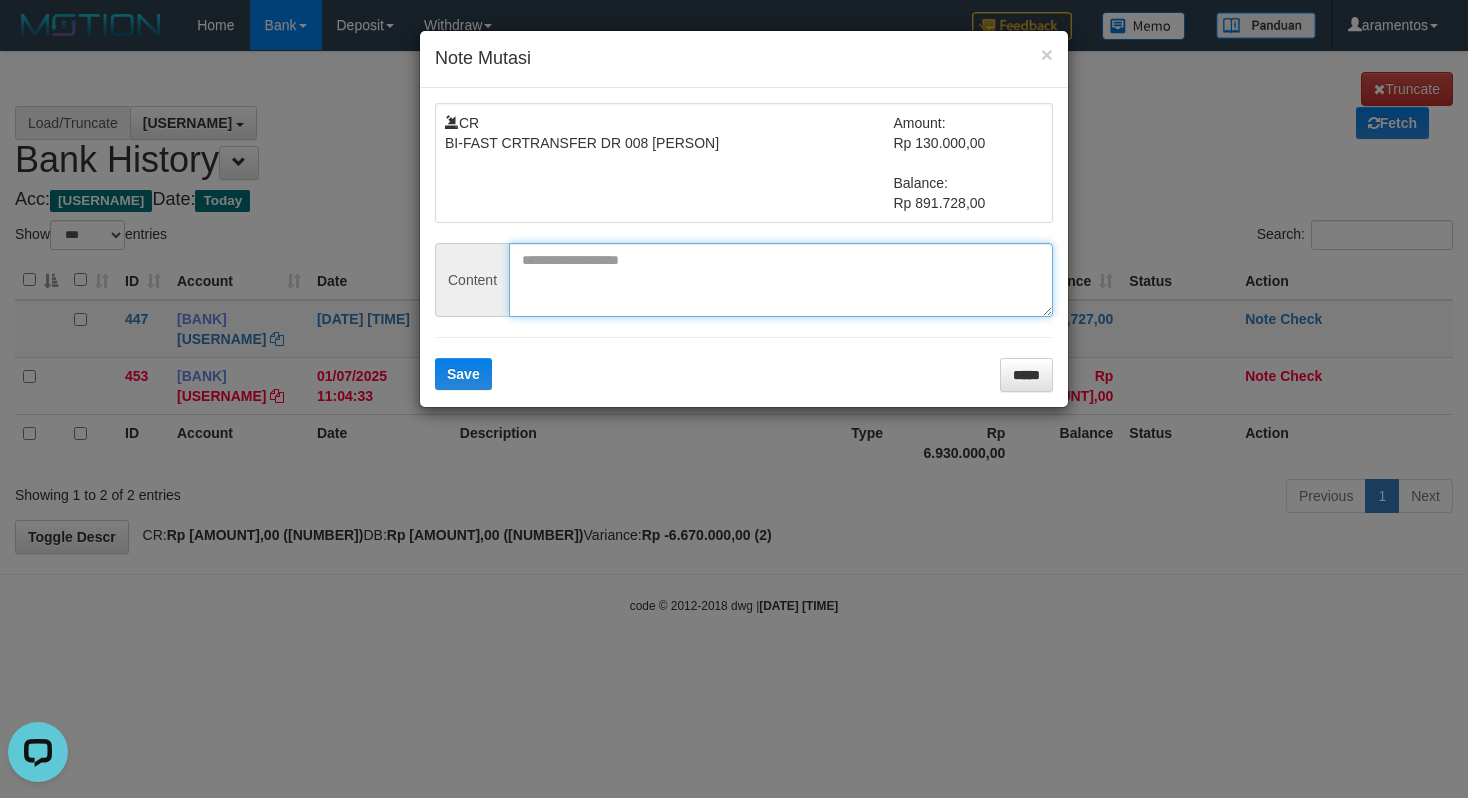 click at bounding box center [781, 280] 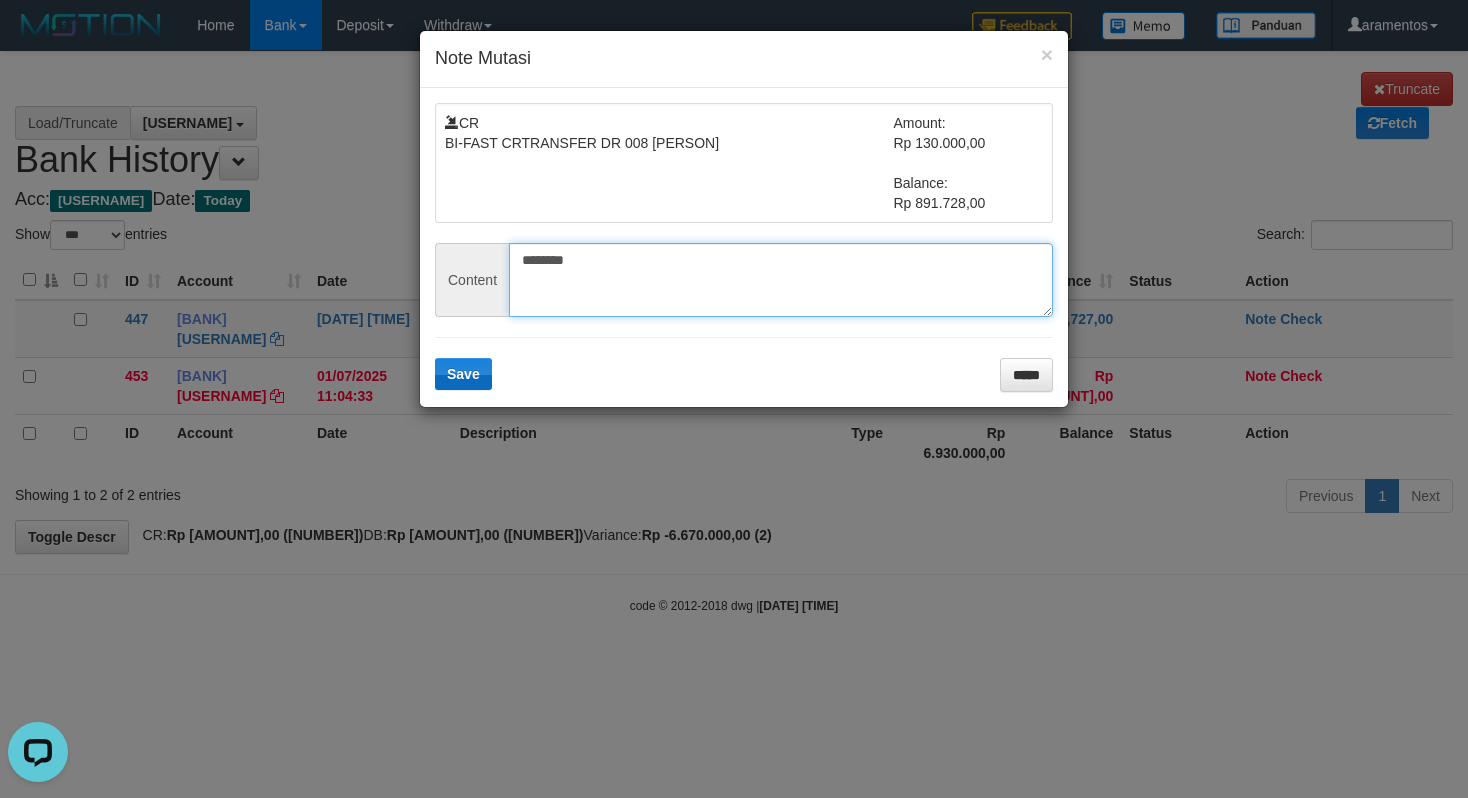 type on "********" 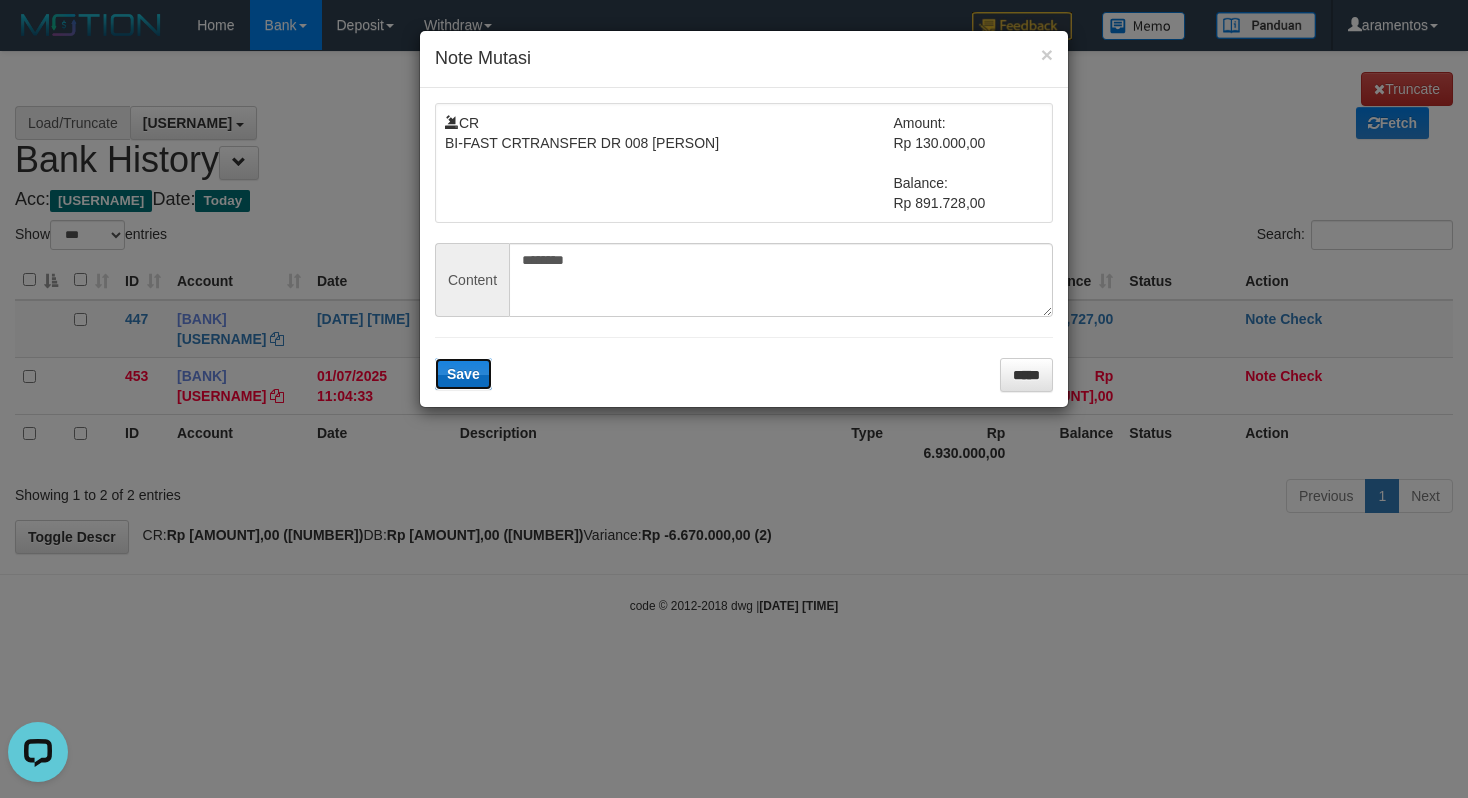 click on "Save" at bounding box center (463, 374) 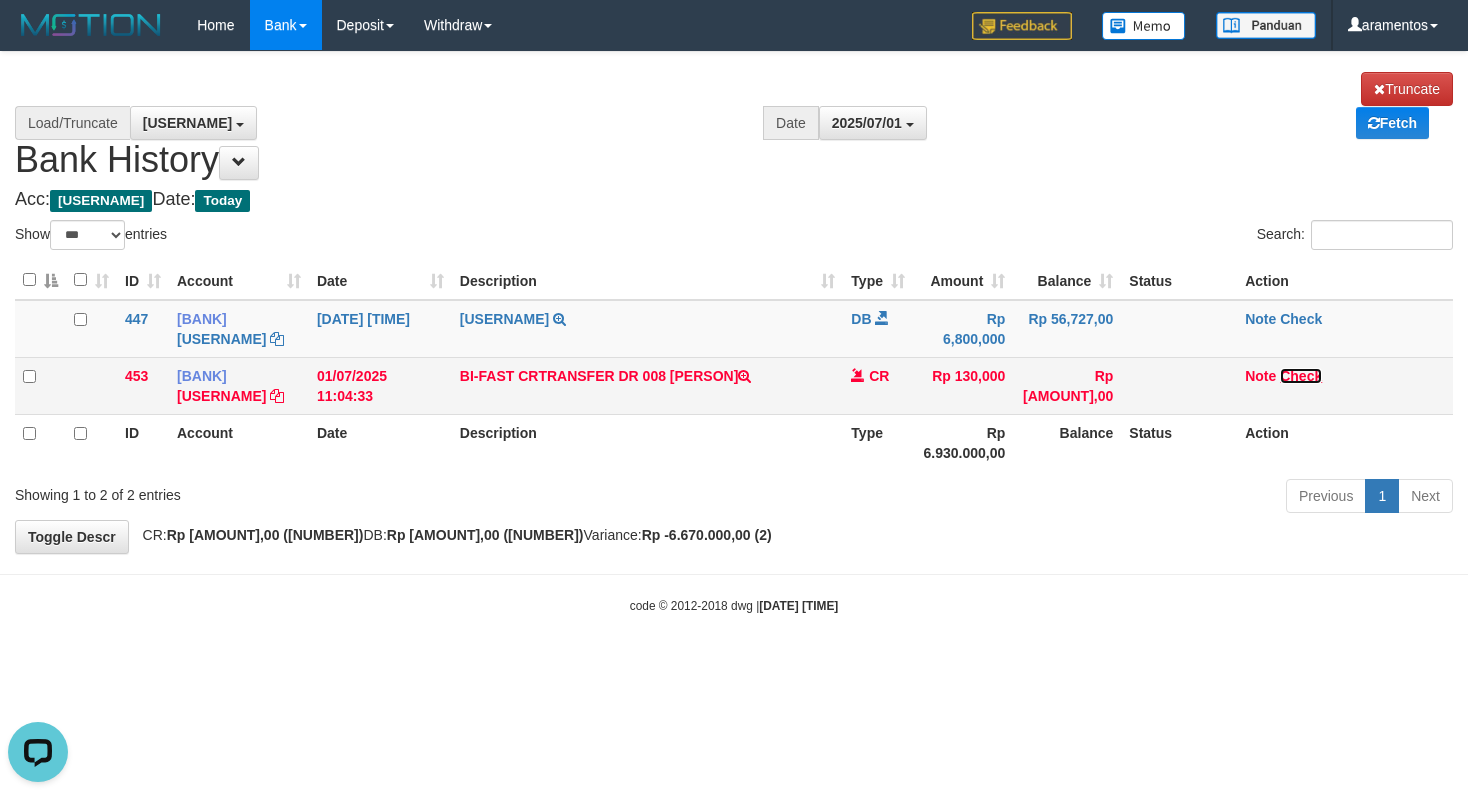 click on "Check" at bounding box center (221, 396) 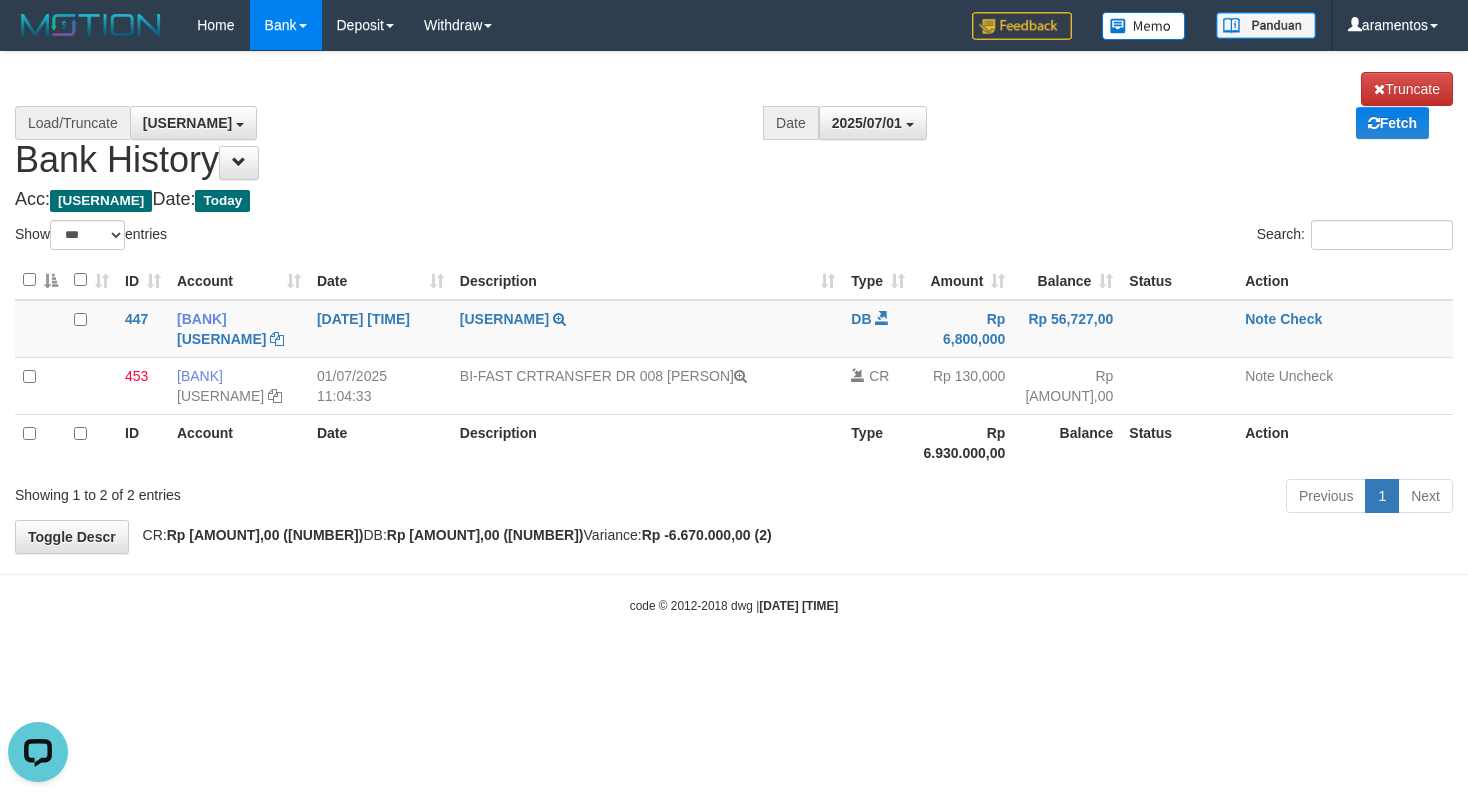 drag, startPoint x: 1057, startPoint y: 592, endPoint x: 1058, endPoint y: 580, distance: 12.0415945 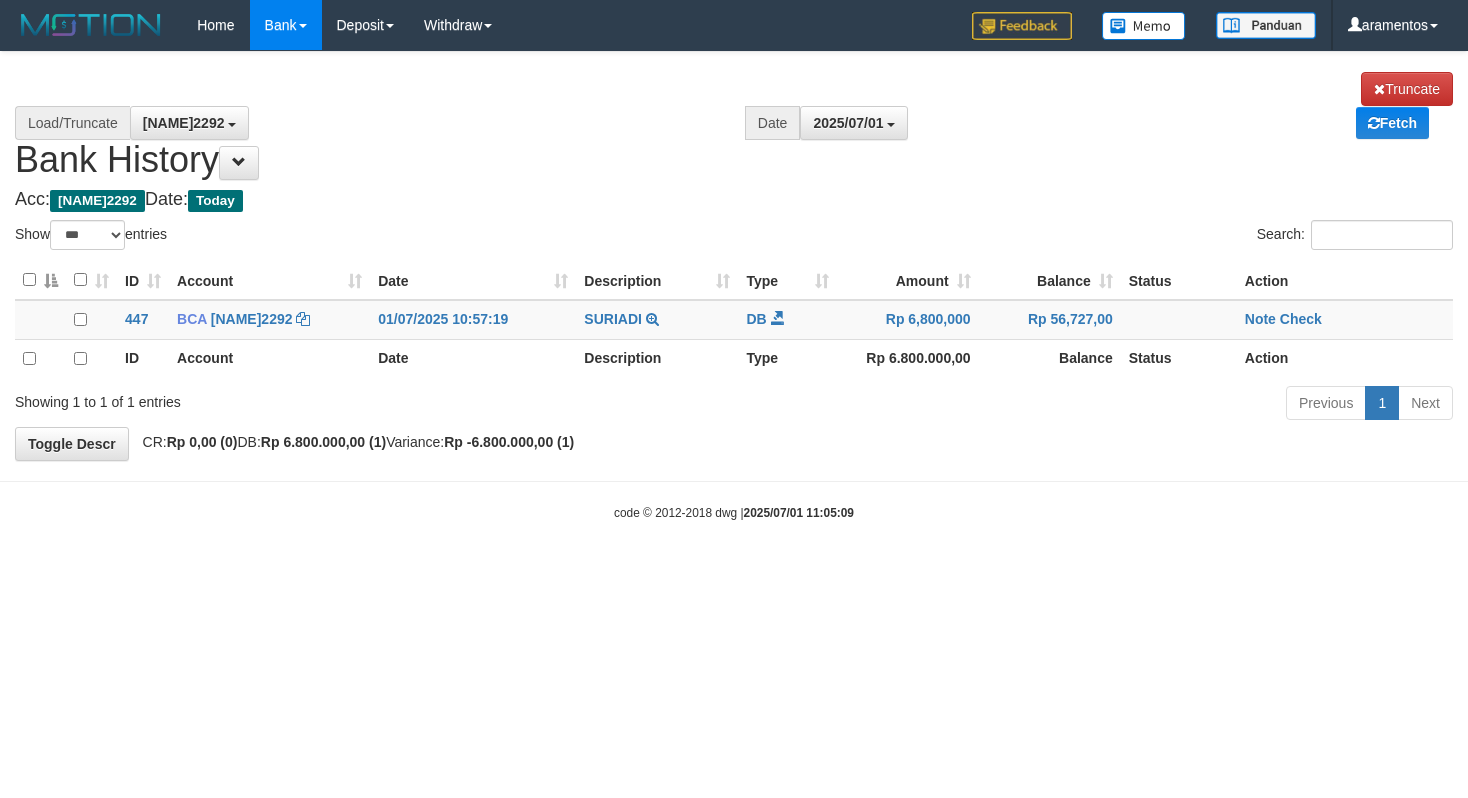 scroll, scrollTop: 0, scrollLeft: 0, axis: both 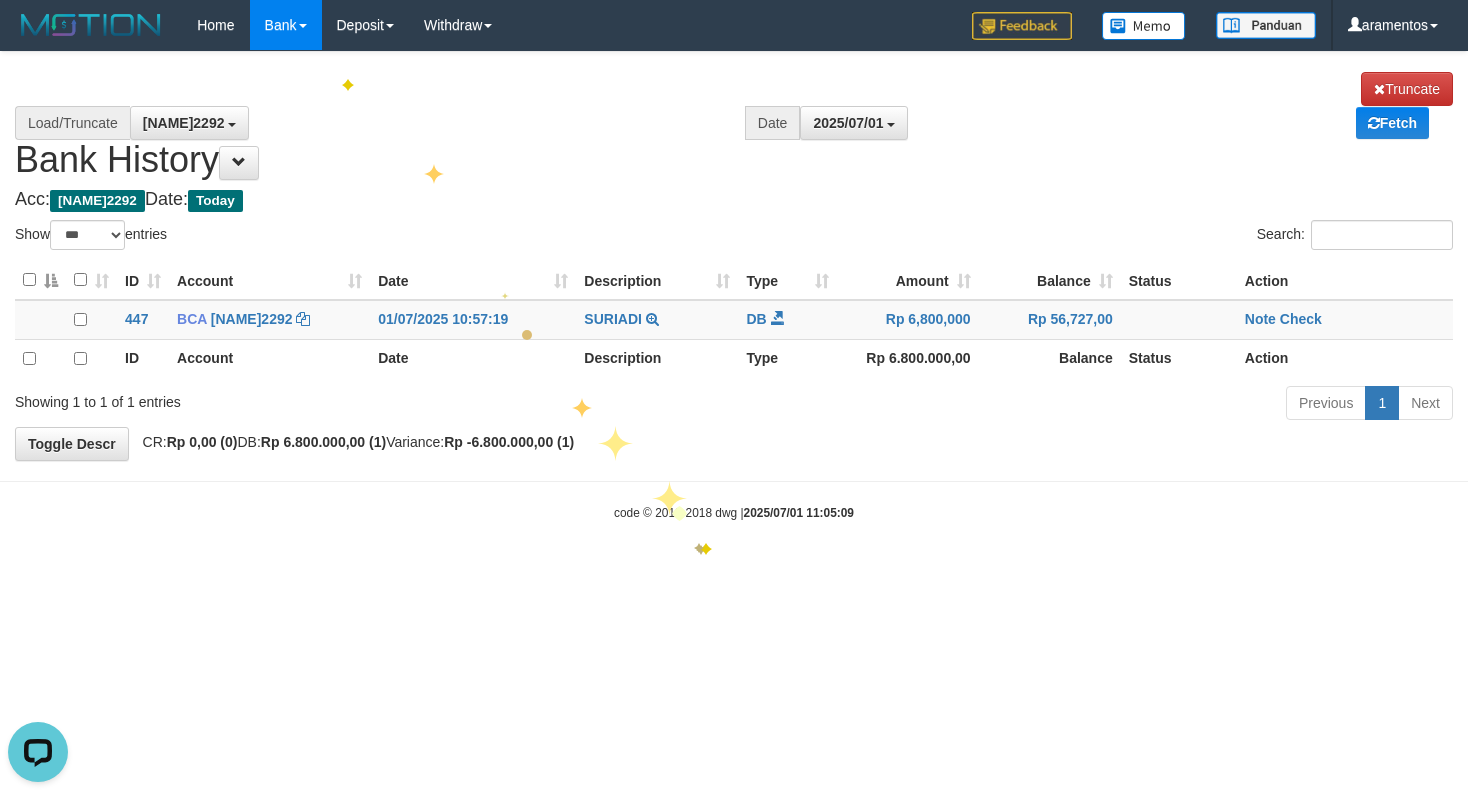 click on "Toggle navigation
Home
Bank
Account List
Load
By Website
Group
[ITOTO]													NGAMENTOGEL
By Load Group (DPS)
Group ara-1
Mutasi Bank
Search
Sync
Note Mutasi
Deposit
DPS Fetch" at bounding box center (734, 286) 